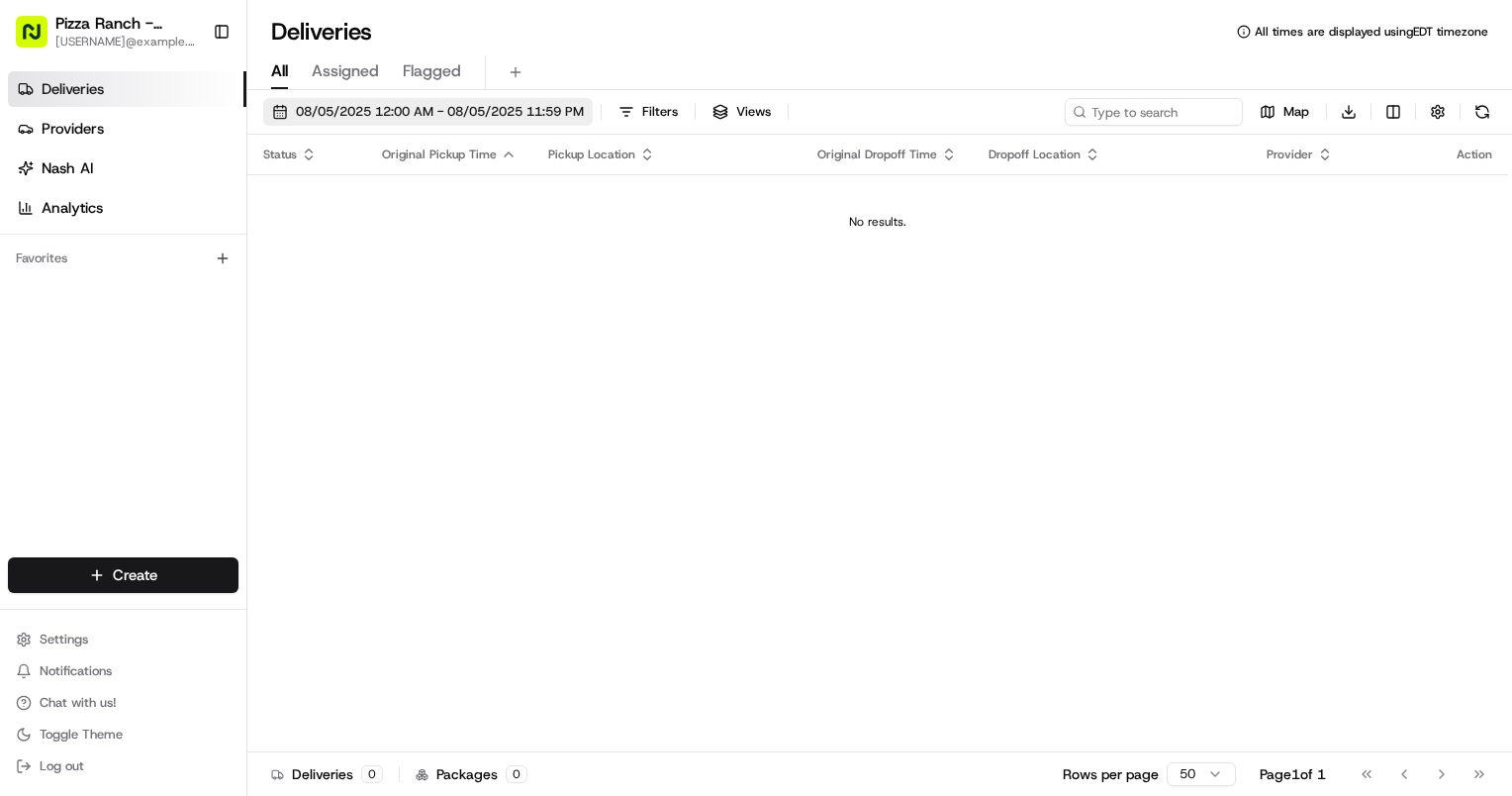 scroll, scrollTop: 0, scrollLeft: 0, axis: both 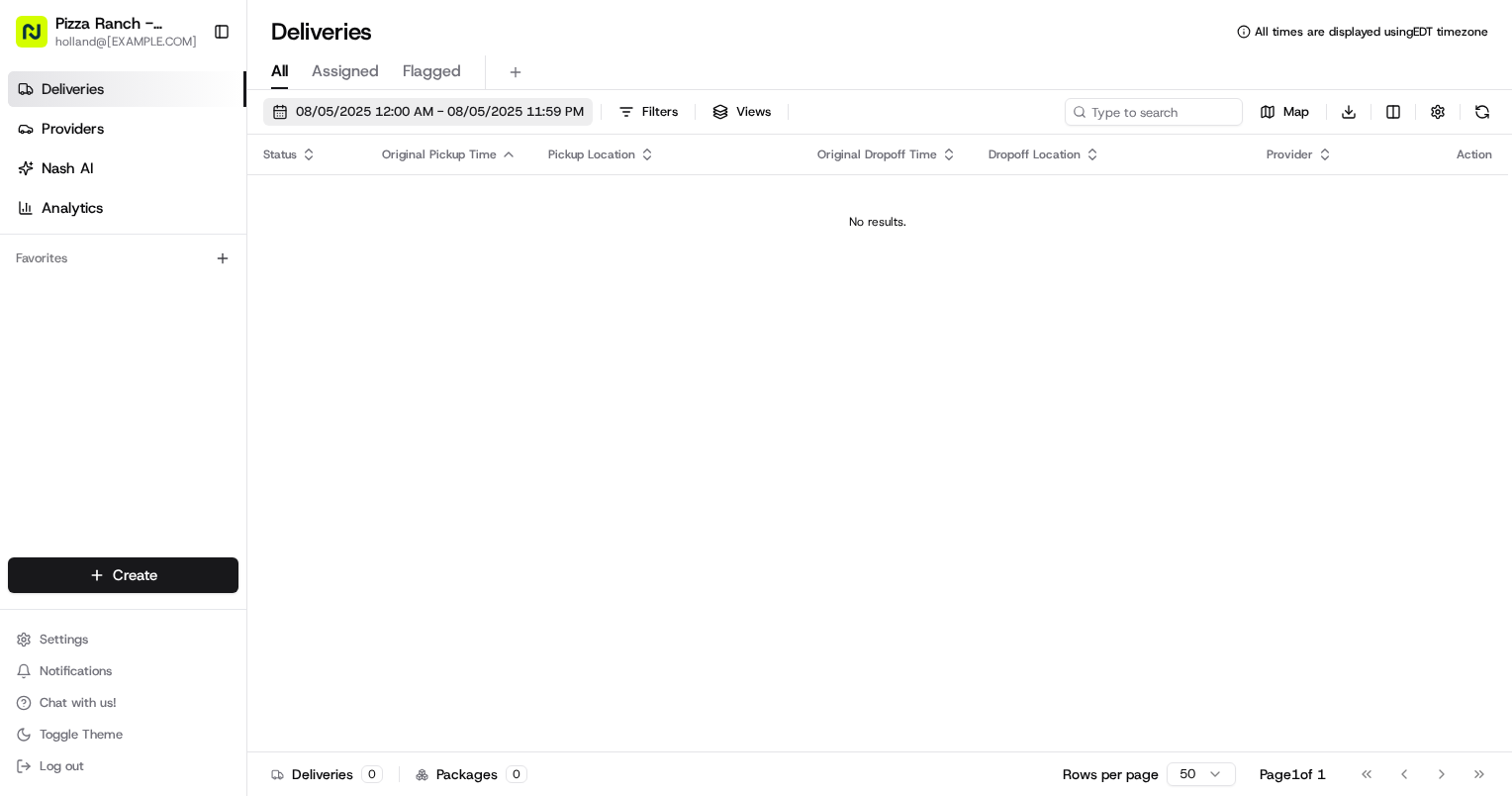 click on "08/05/2025 12:00 AM - 08/05/2025 11:59 PM" at bounding box center [439, 112] 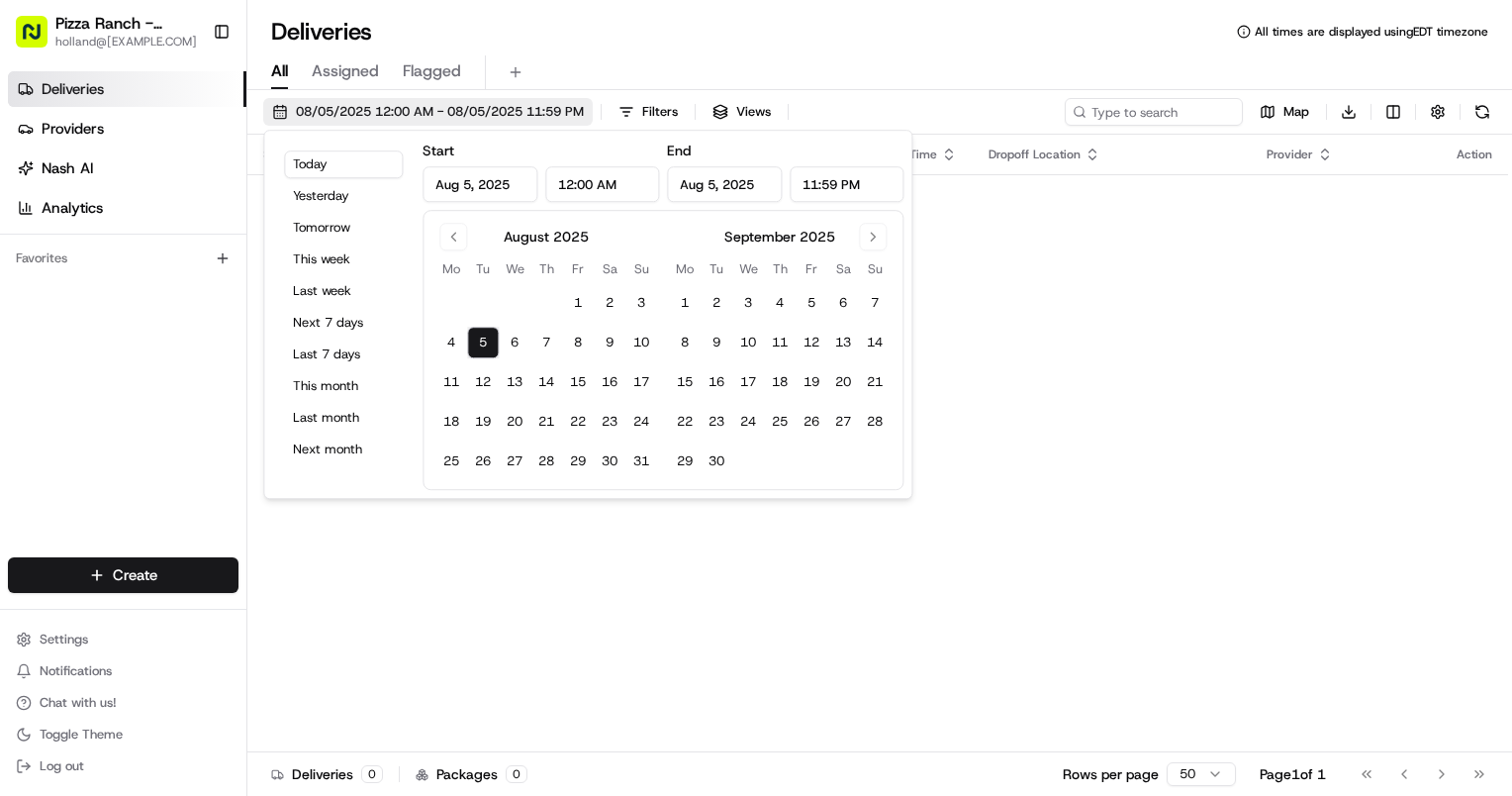 click on "08/05/2025 12:00 AM - 08/05/2025 11:59 PM" at bounding box center (439, 112) 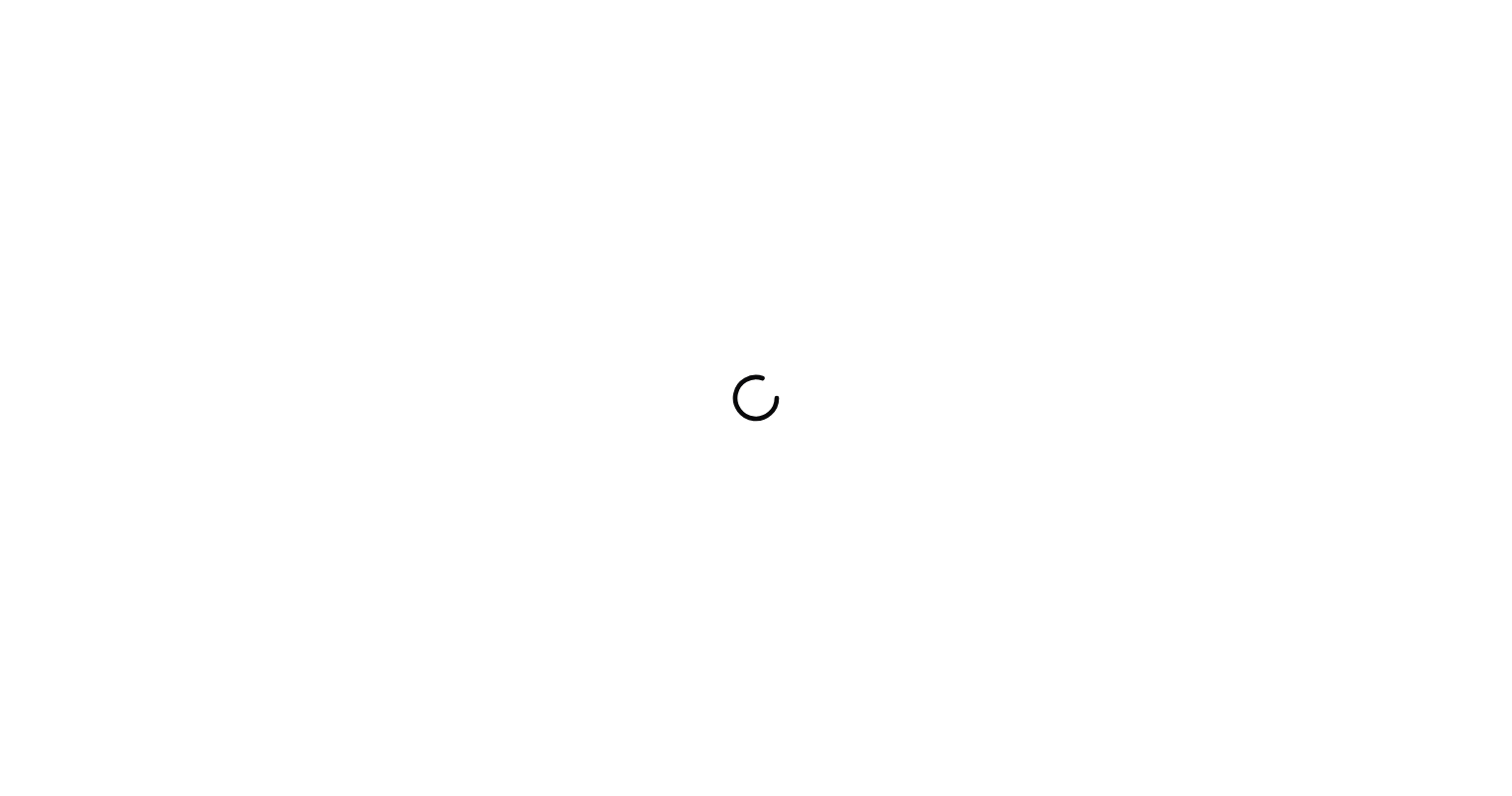 scroll, scrollTop: 0, scrollLeft: 0, axis: both 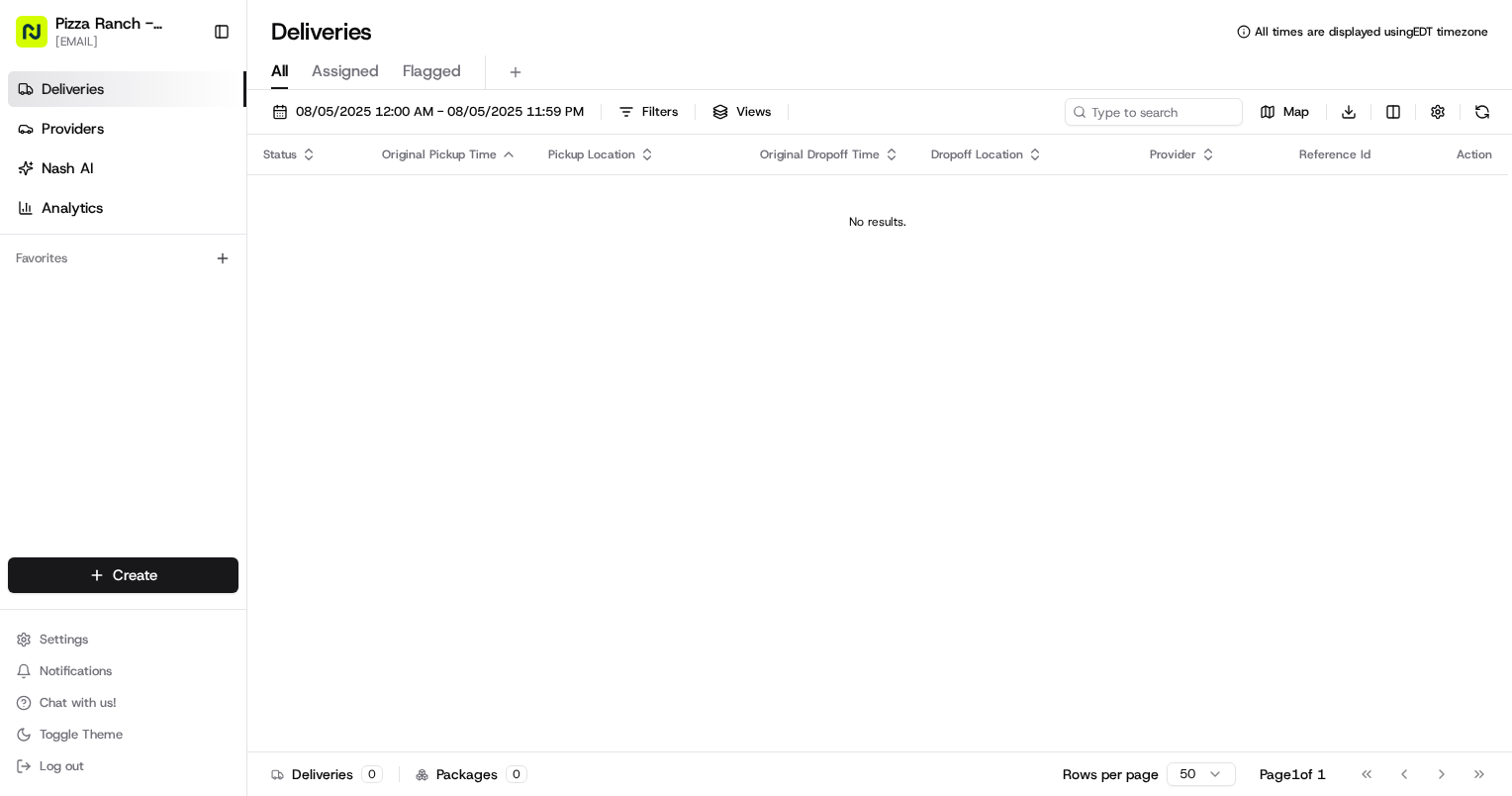 click on "Original Pickup Time" at bounding box center [439, 154] 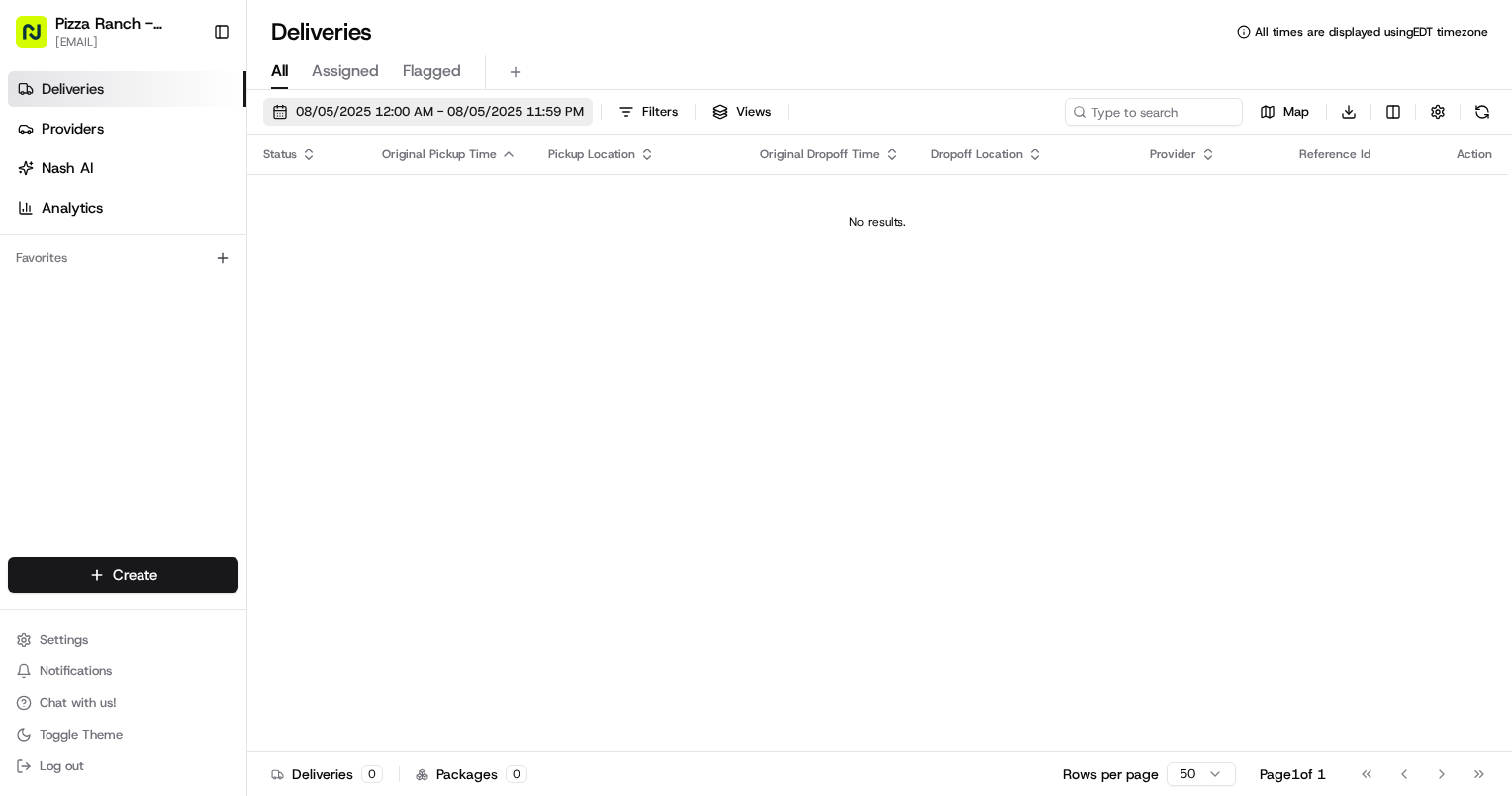 click on "08/05/2025 12:00 AM - 08/05/2025 11:59 PM" at bounding box center (439, 112) 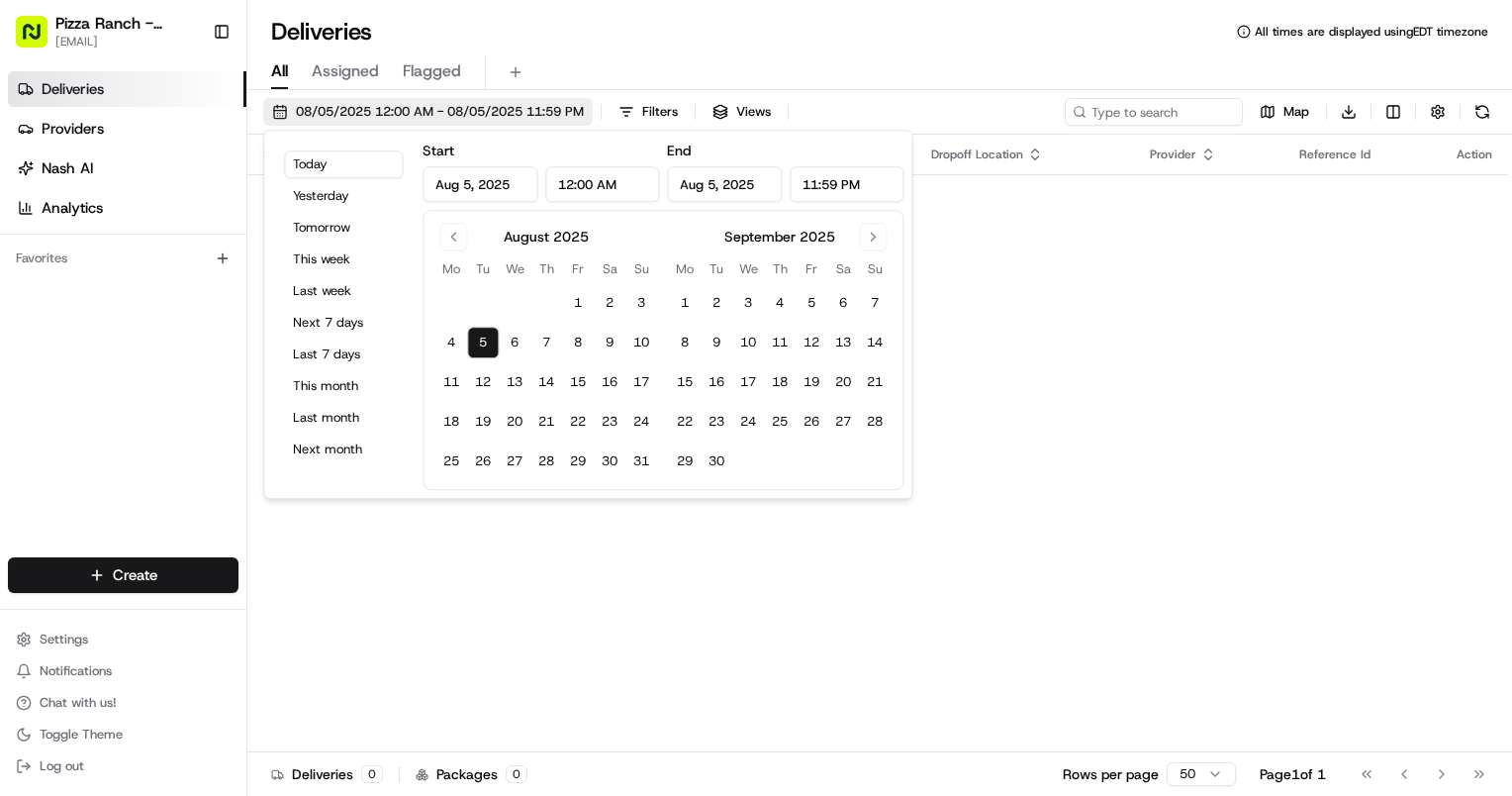 click on "08/05/2025 12:00 AM - 08/05/2025 11:59 PM" at bounding box center (439, 112) 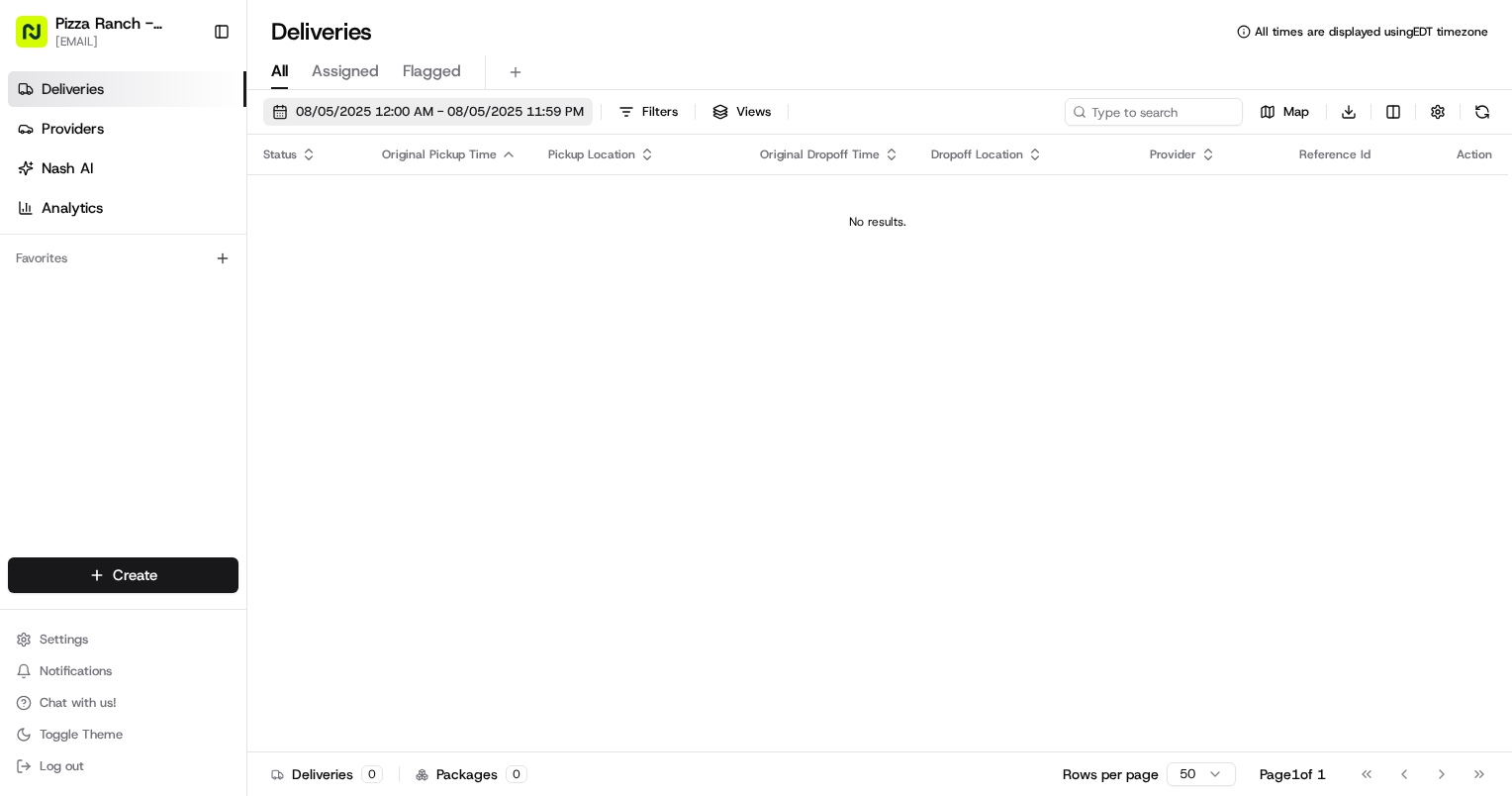 click on "08/05/2025 12:00 AM - 08/05/2025 11:59 PM" at bounding box center [439, 112] 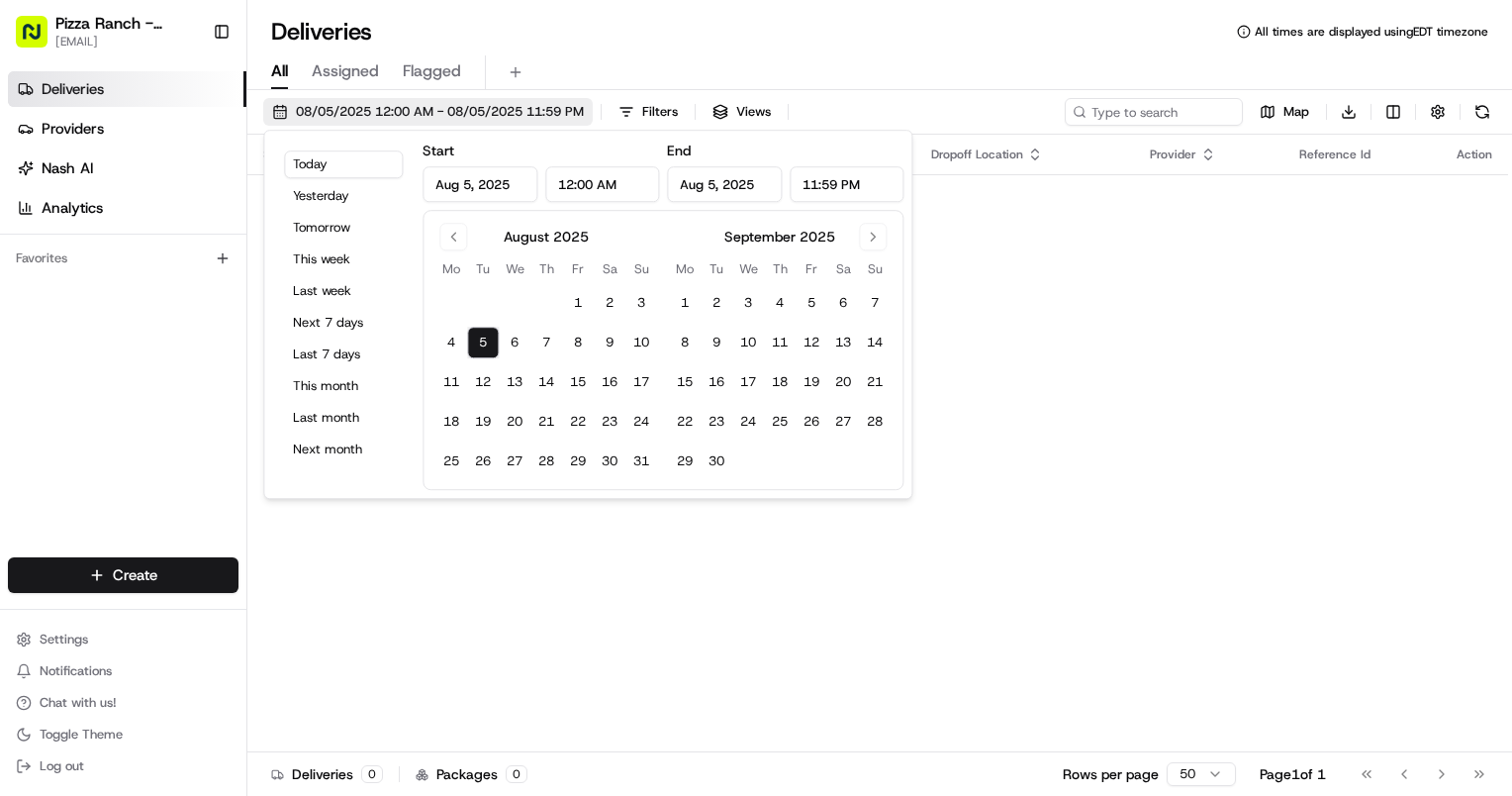 click on "08/05/2025 12:00 AM - 08/05/2025 11:59 PM" at bounding box center [439, 112] 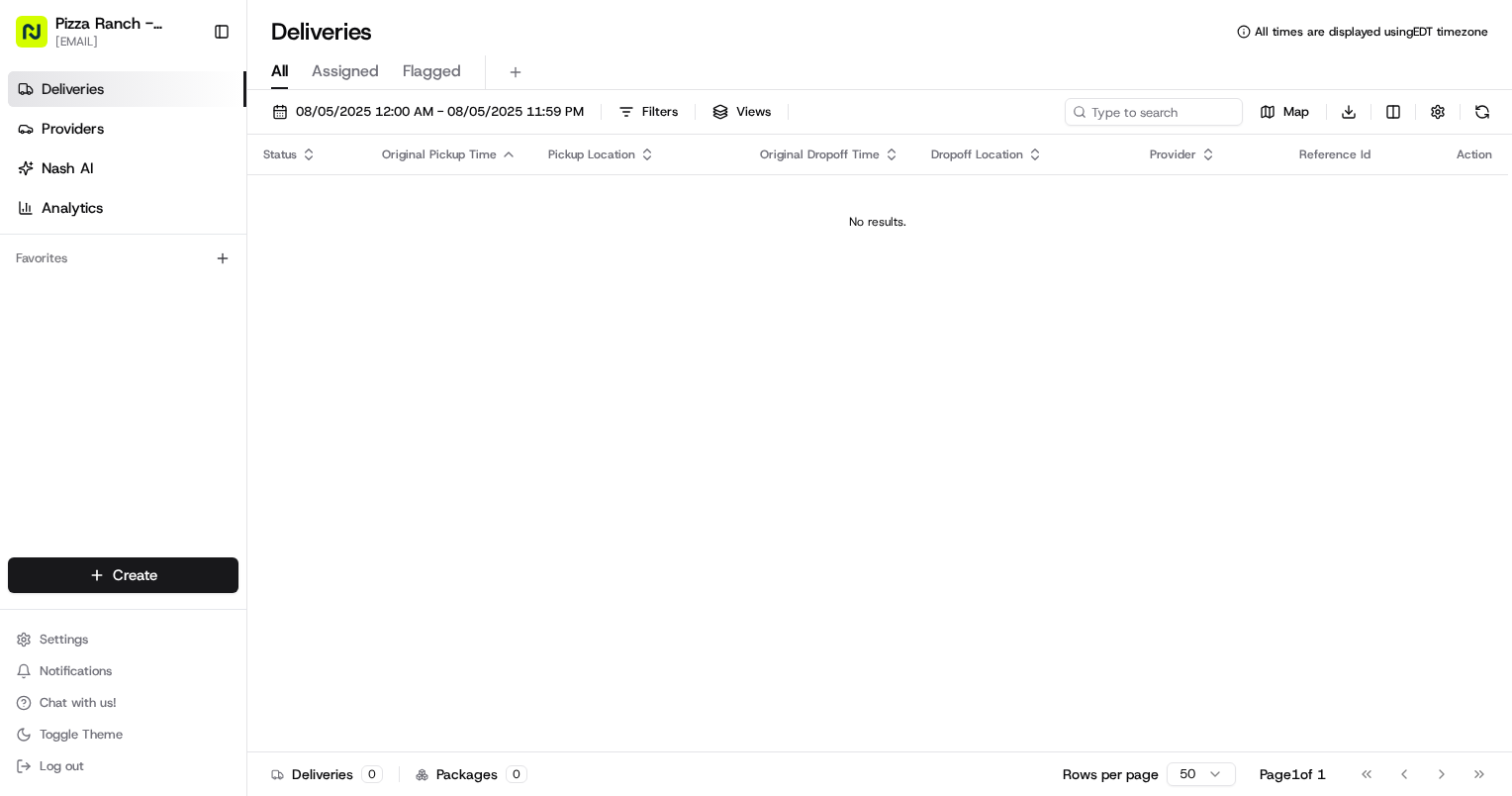 click on "Status" at bounding box center (280, 154) 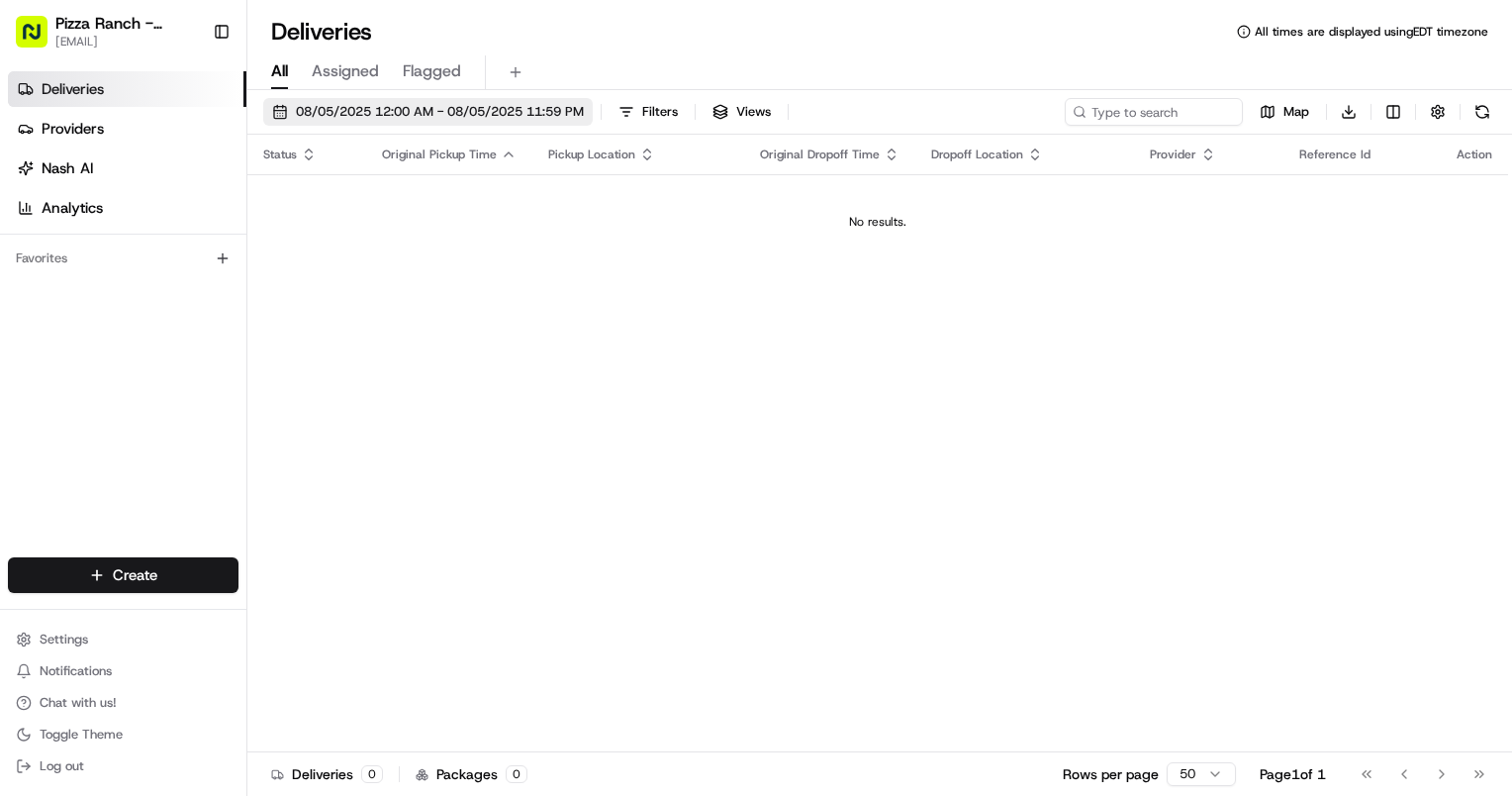 click on "08/05/2025 12:00 AM - 08/05/2025 11:59 PM" at bounding box center (427, 112) 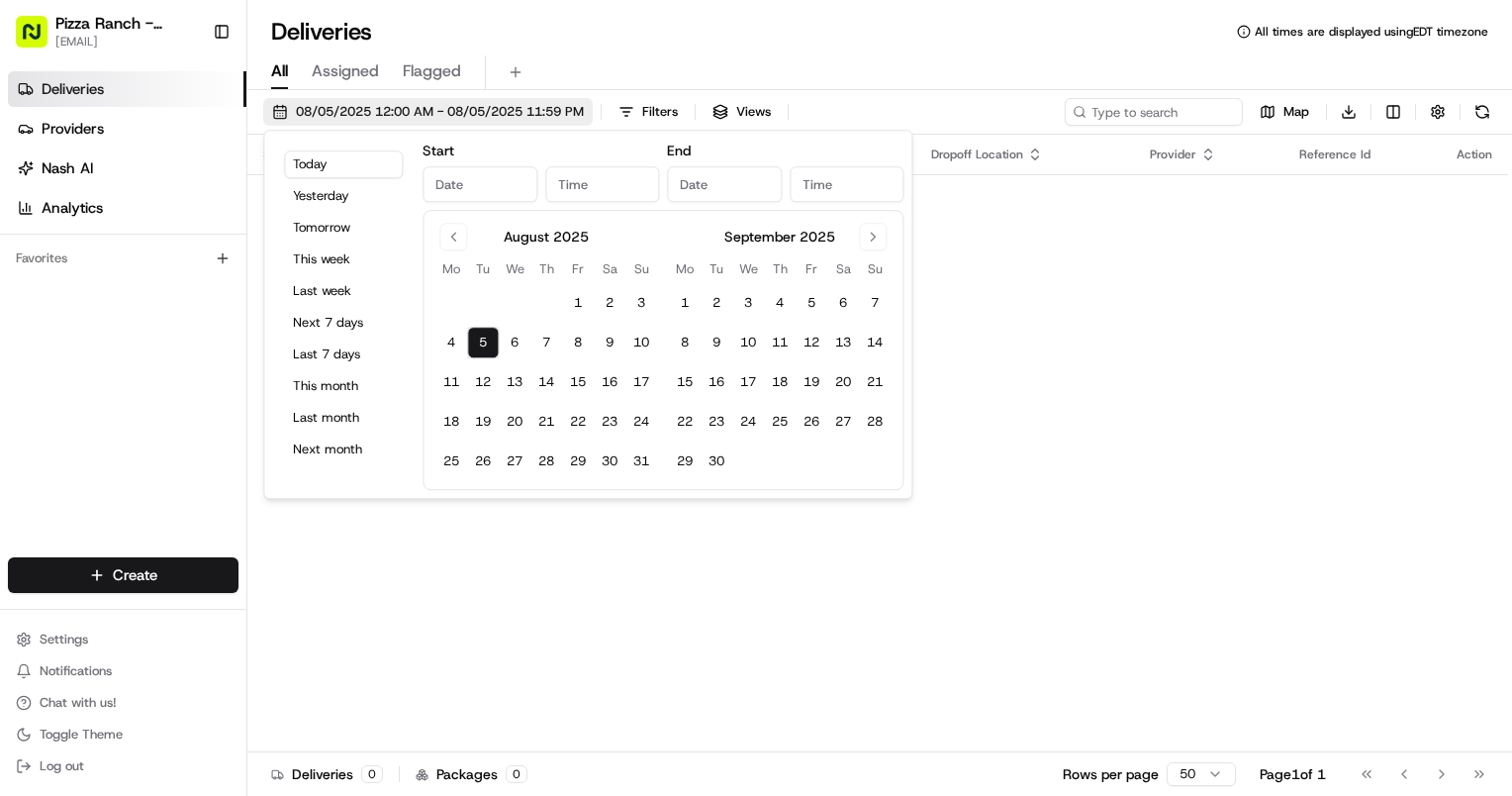 type on "Aug 5, 2025" 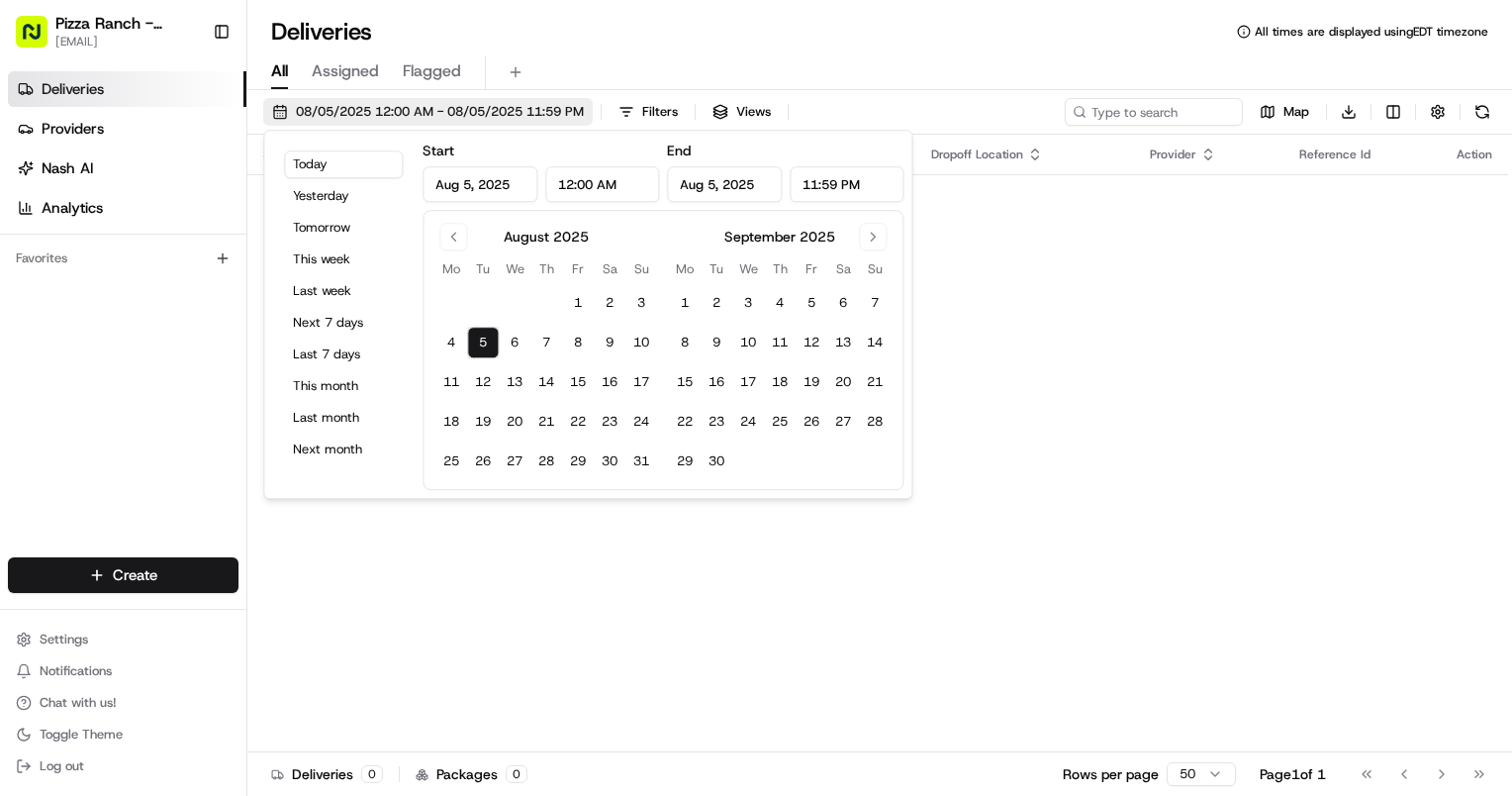 click on "08/05/2025 12:00 AM - 08/05/2025 11:59 PM" at bounding box center [439, 112] 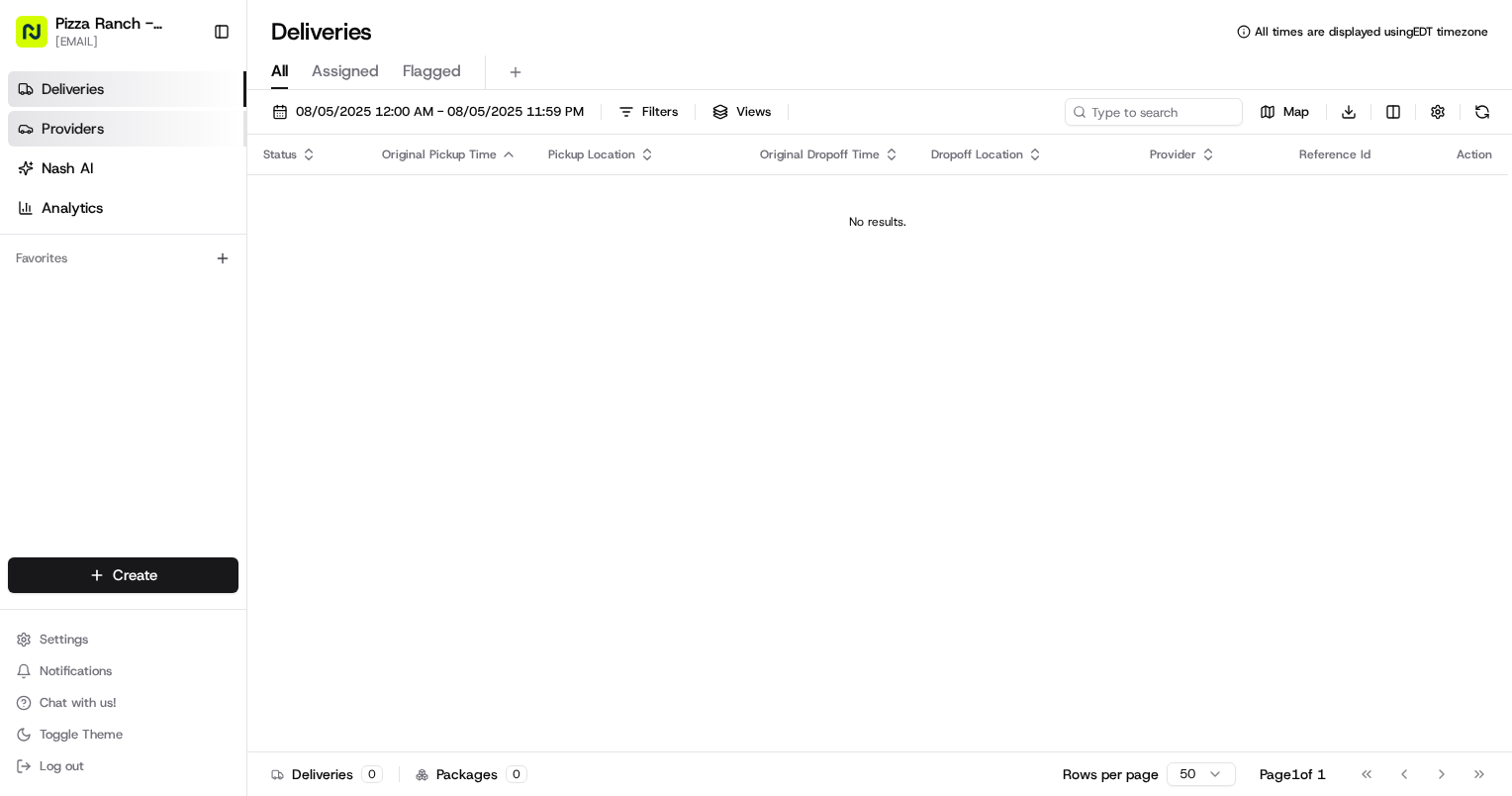 click on "Providers" at bounding box center (127, 129) 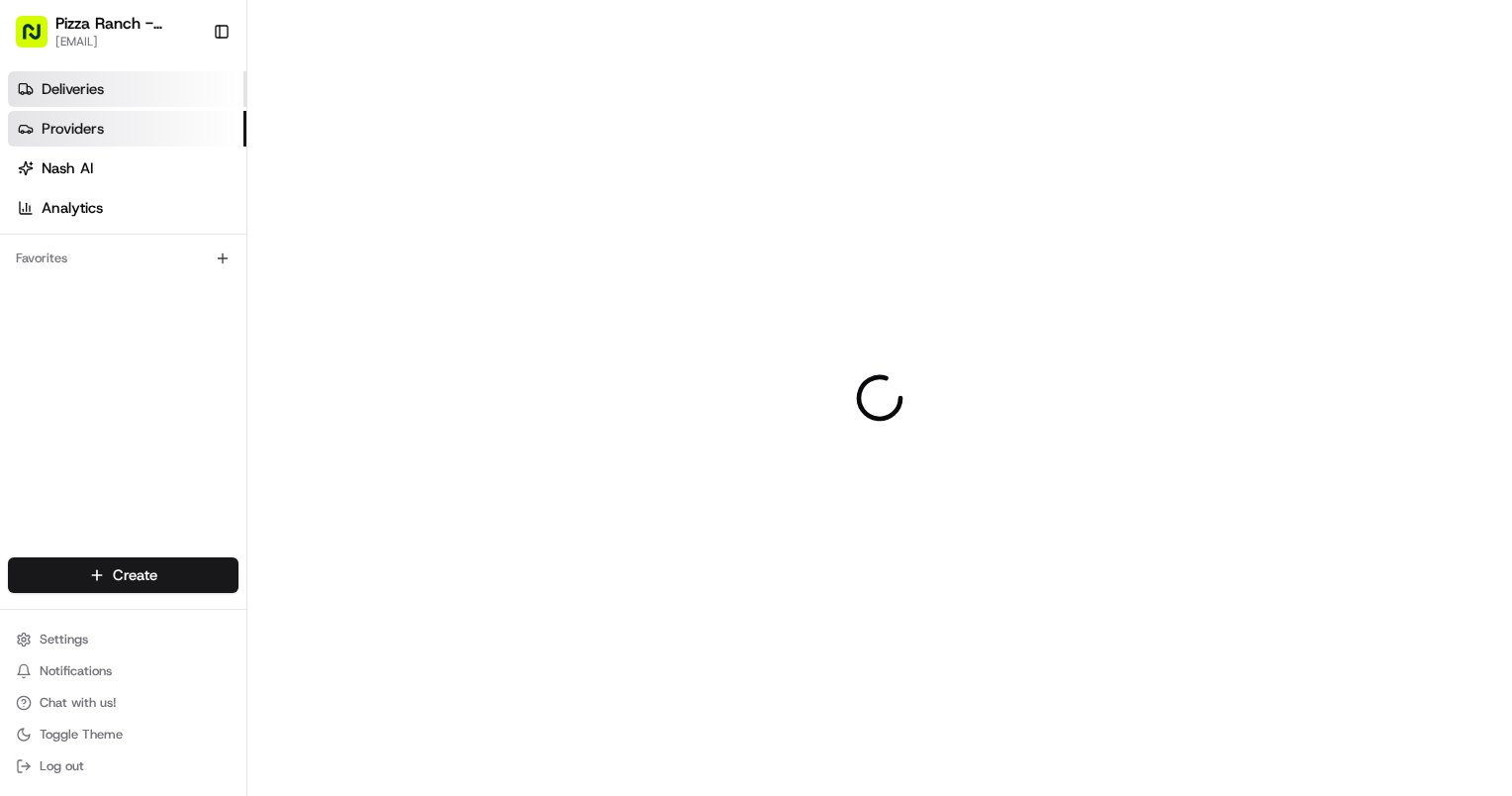 click on "Deliveries" at bounding box center [127, 89] 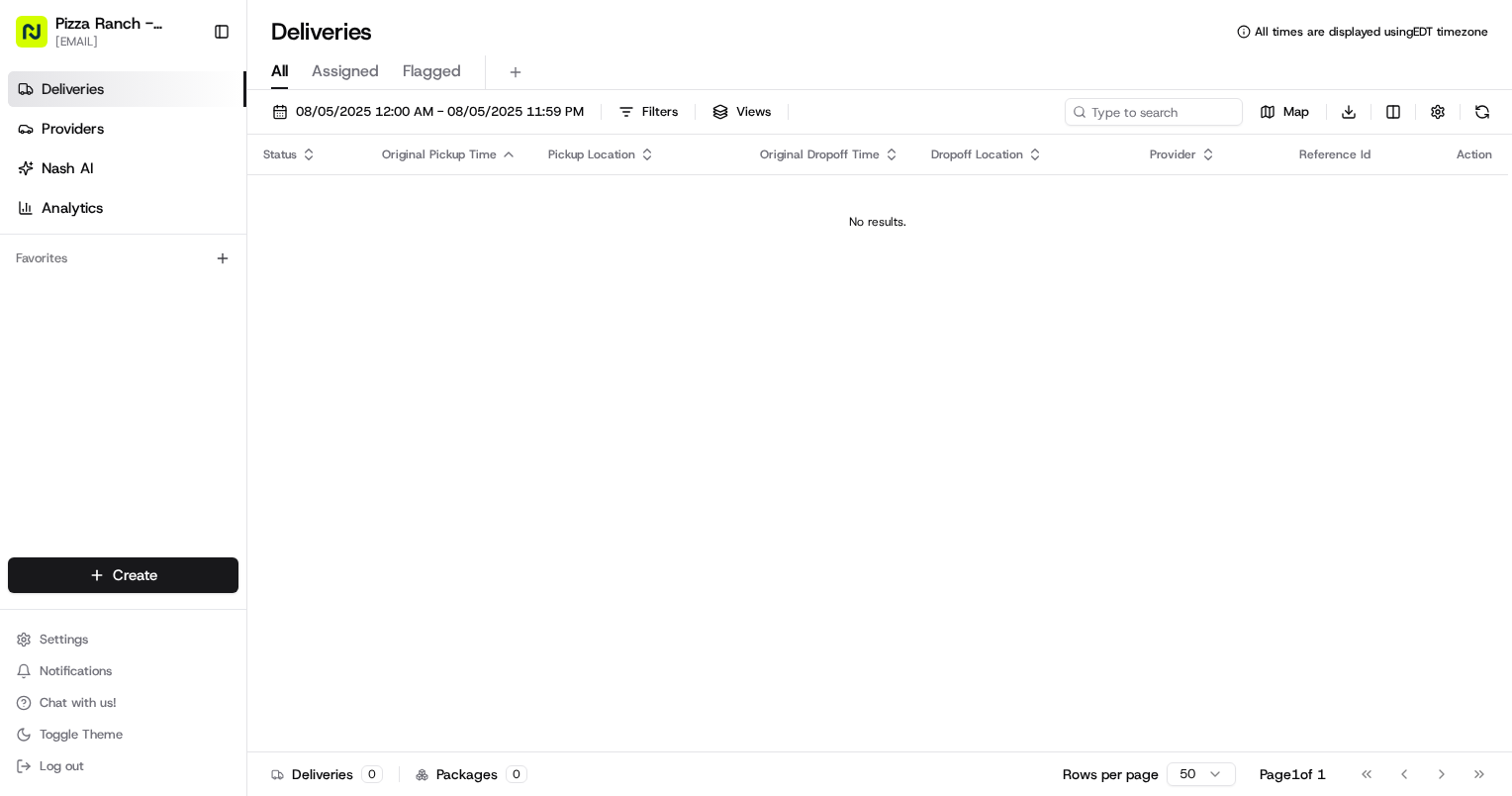 click on "Assigned" at bounding box center [345, 71] 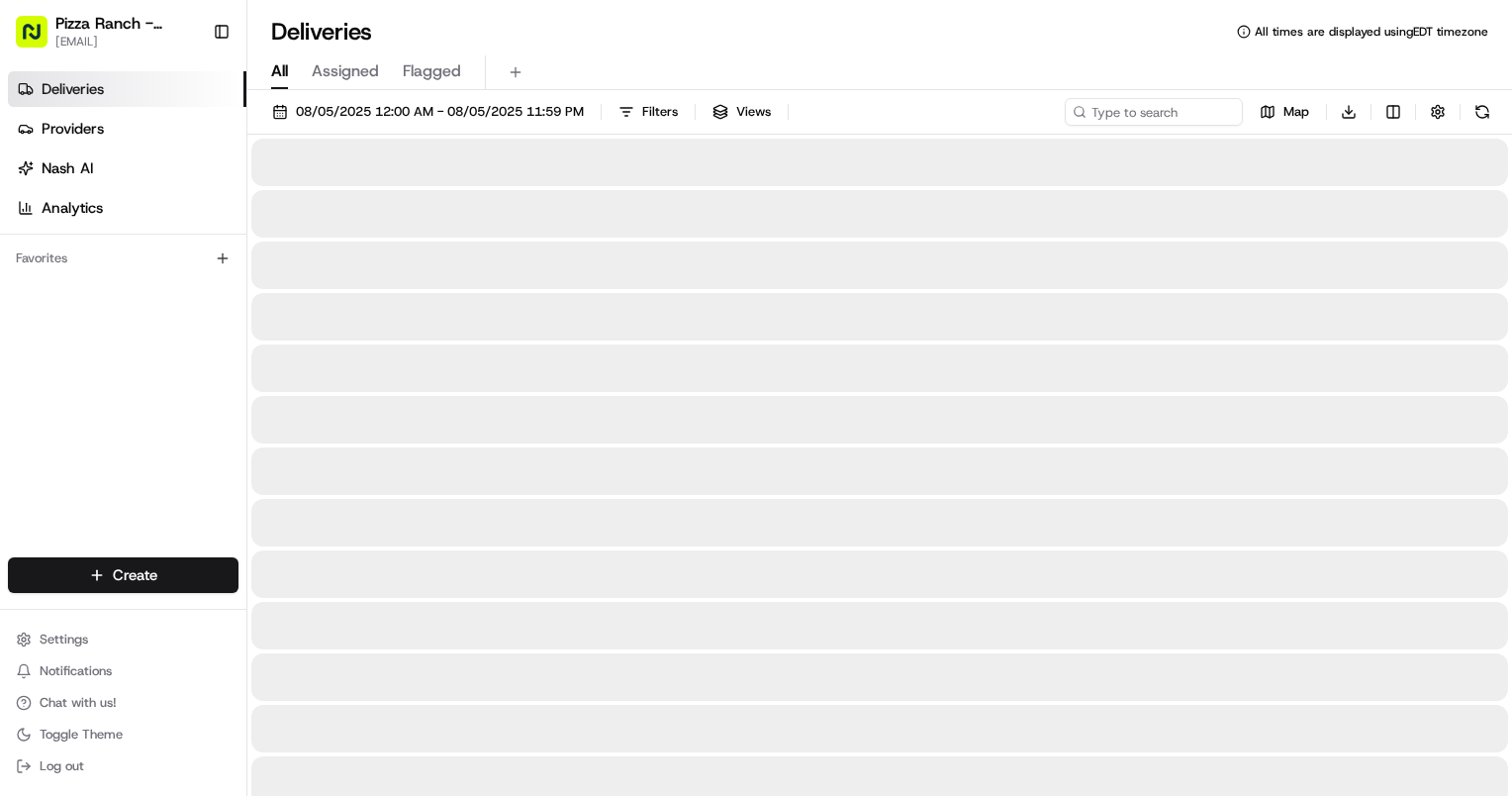 click on "All" at bounding box center (279, 71) 